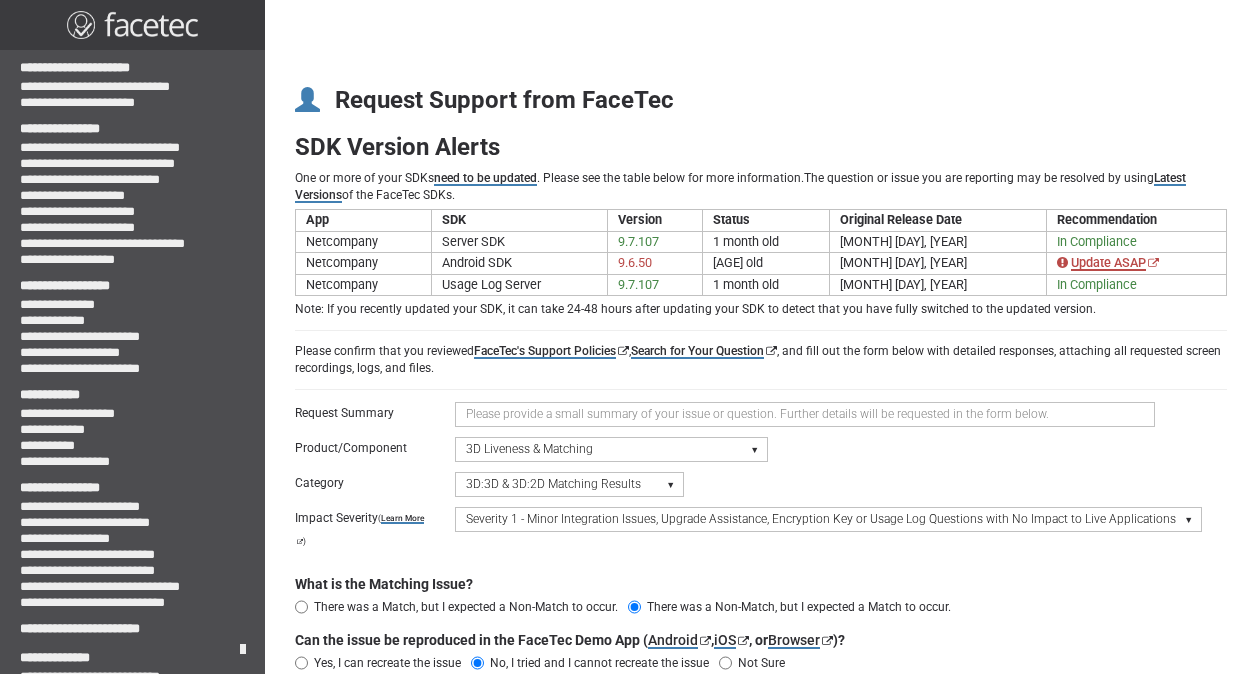 select on "matching-results" 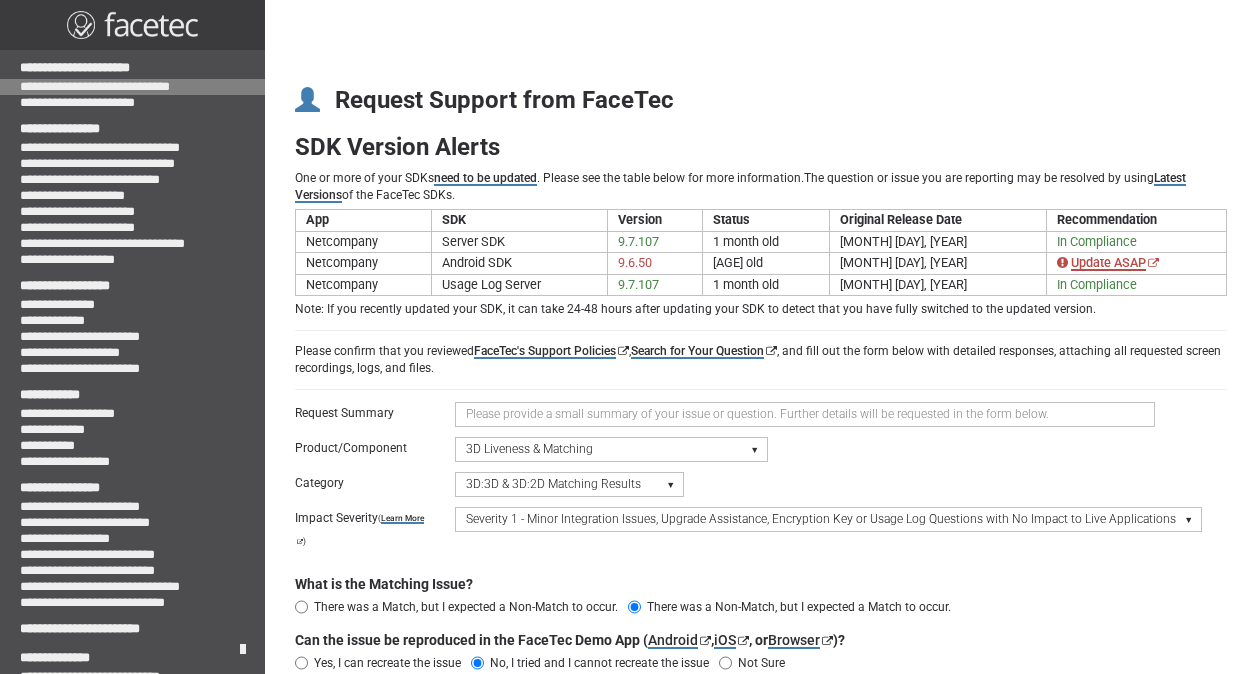 scroll, scrollTop: 268, scrollLeft: 0, axis: vertical 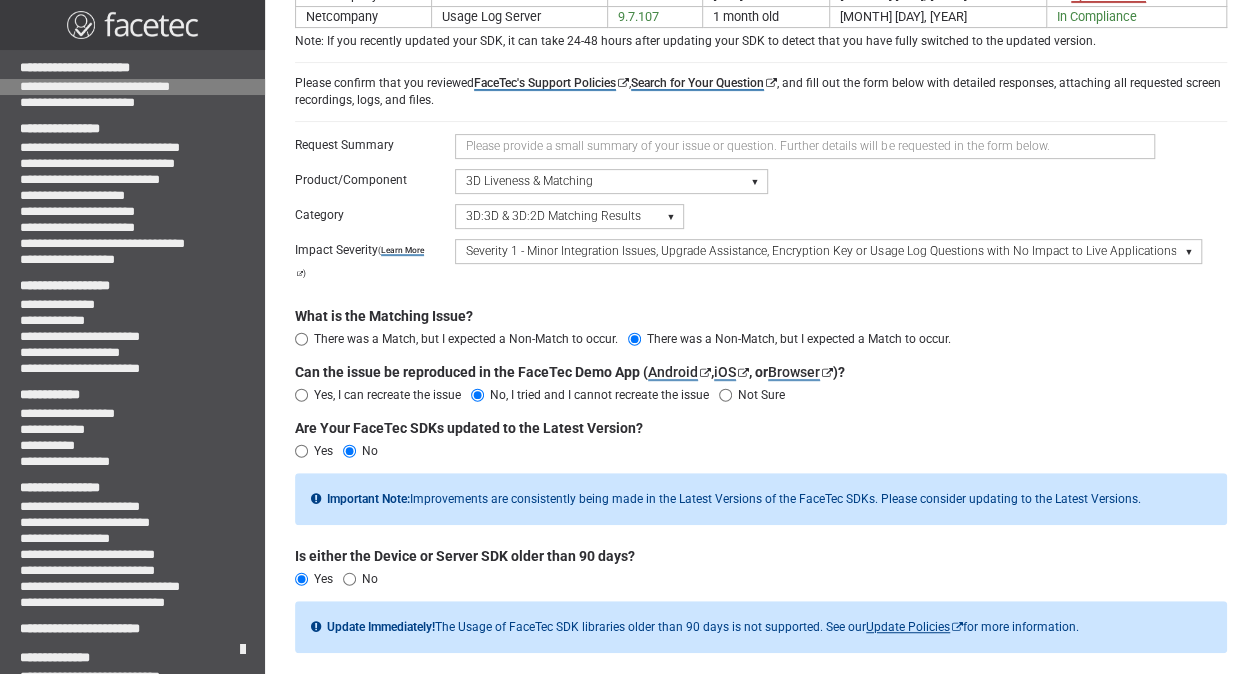 click on "**********" at bounding box center (132, 87) 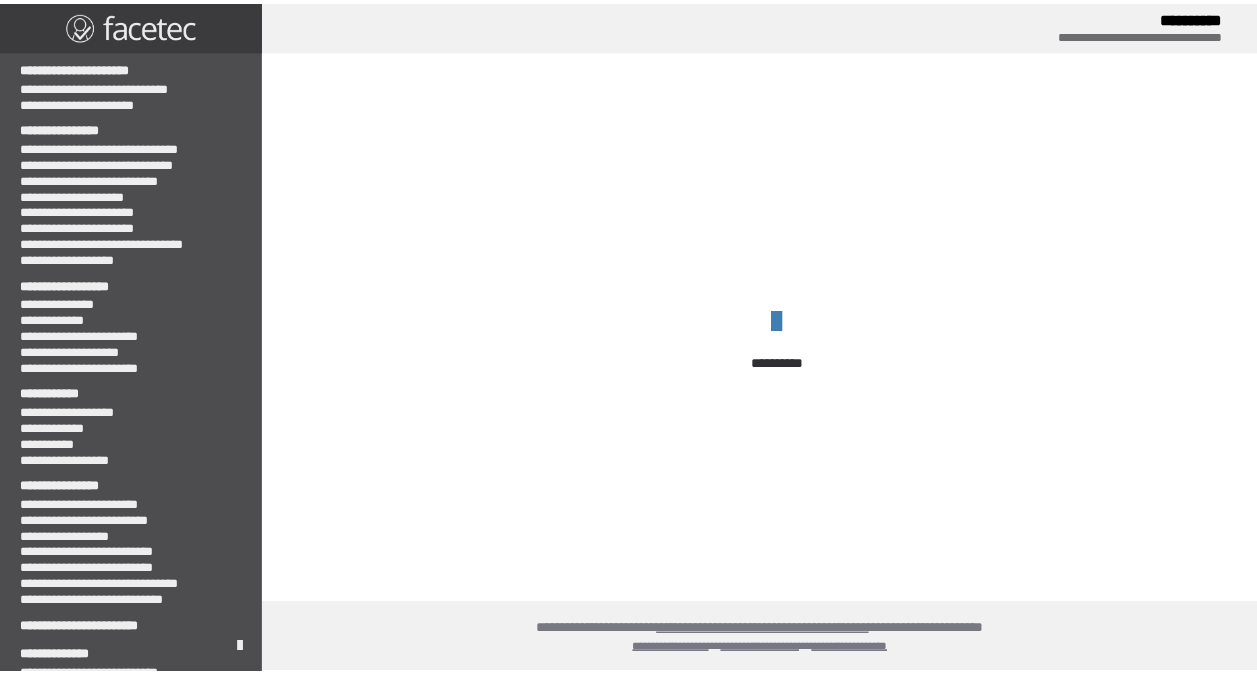 scroll, scrollTop: 0, scrollLeft: 0, axis: both 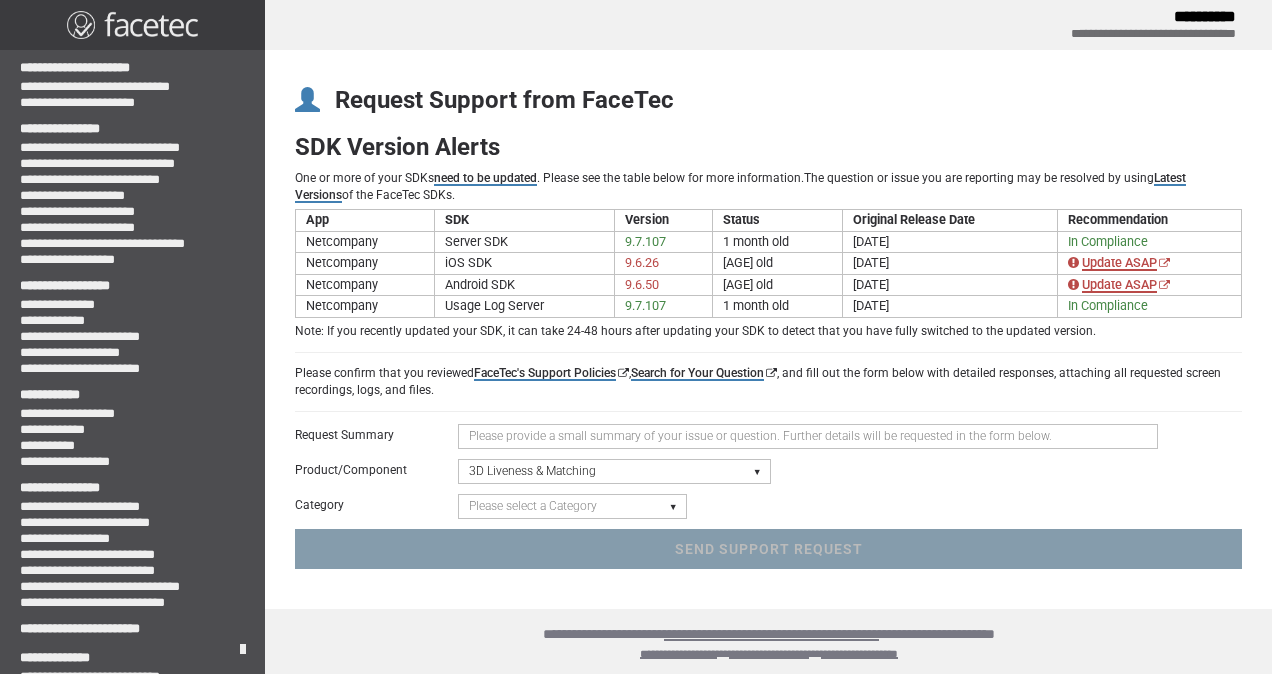 click on "Please select a Product/Component Device SDK (Android, iOS, Browser) Server SDK Dashboard SDK 3D Liveness & Matching ID Scan - Compatibility, Behavior, OCR, Barcode, NFC UR Codes - Biometric Barcodes Specific Features Access Request Account & Application" at bounding box center (614, 471) 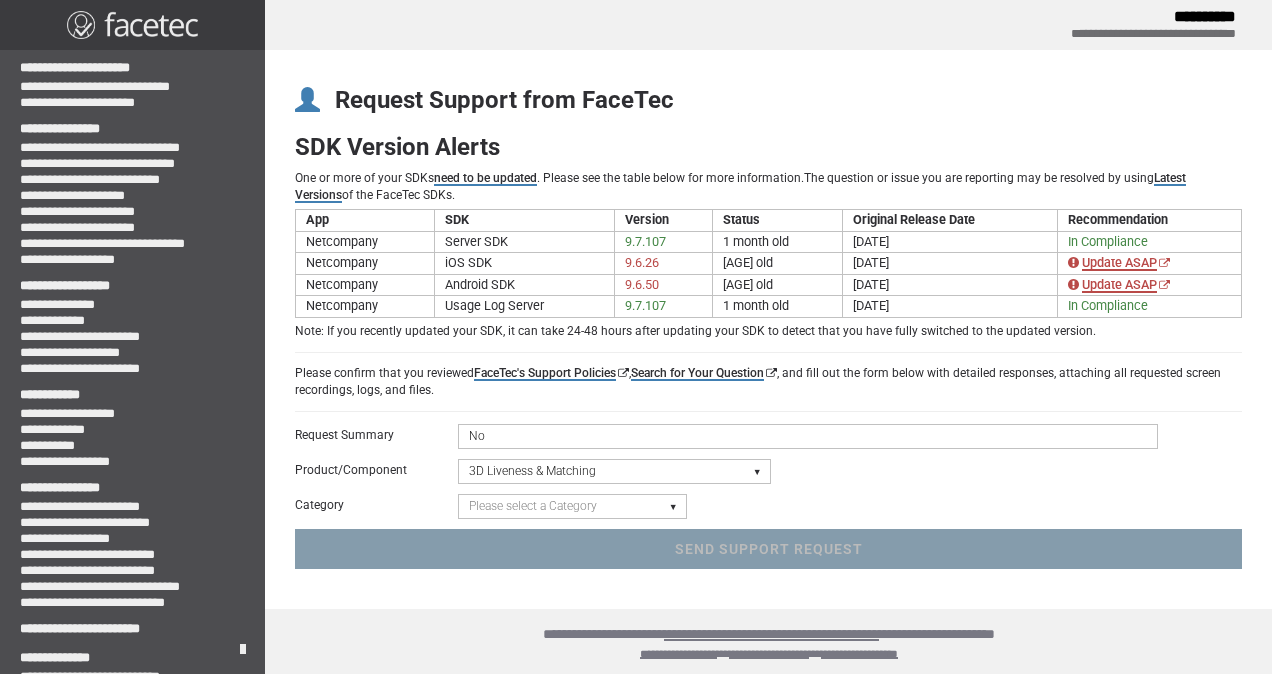 type on "N" 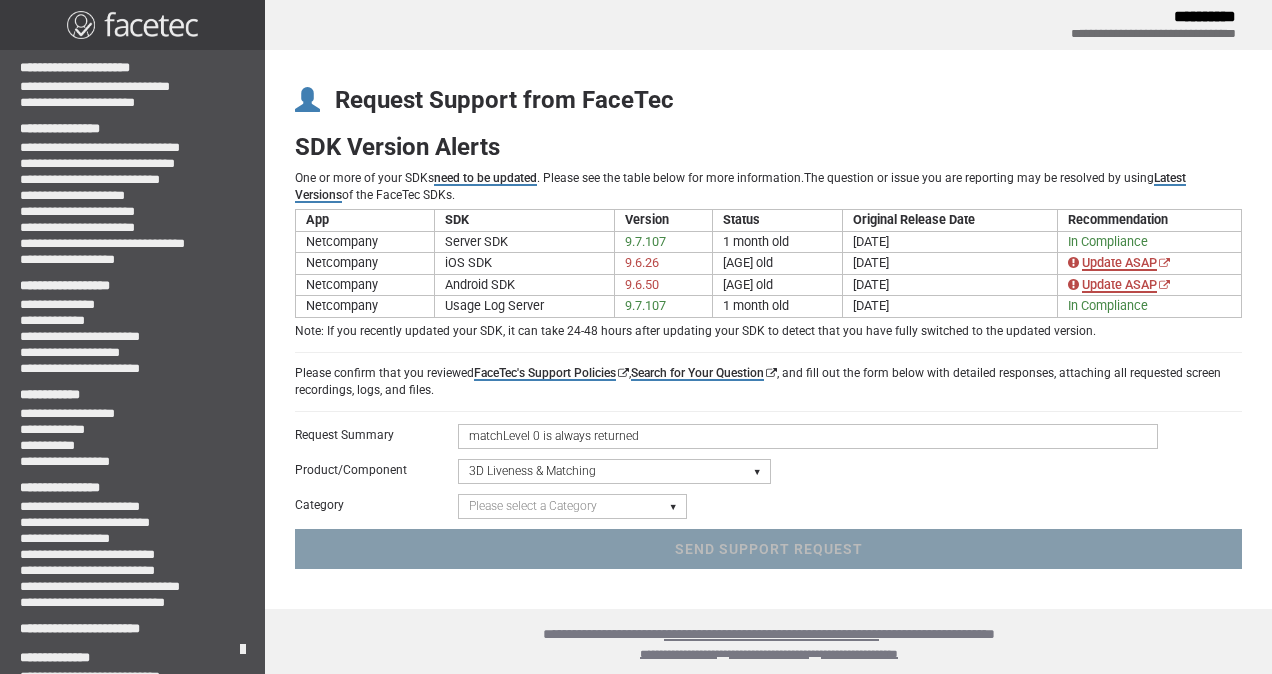 type on "matchLevel 0 is always returned" 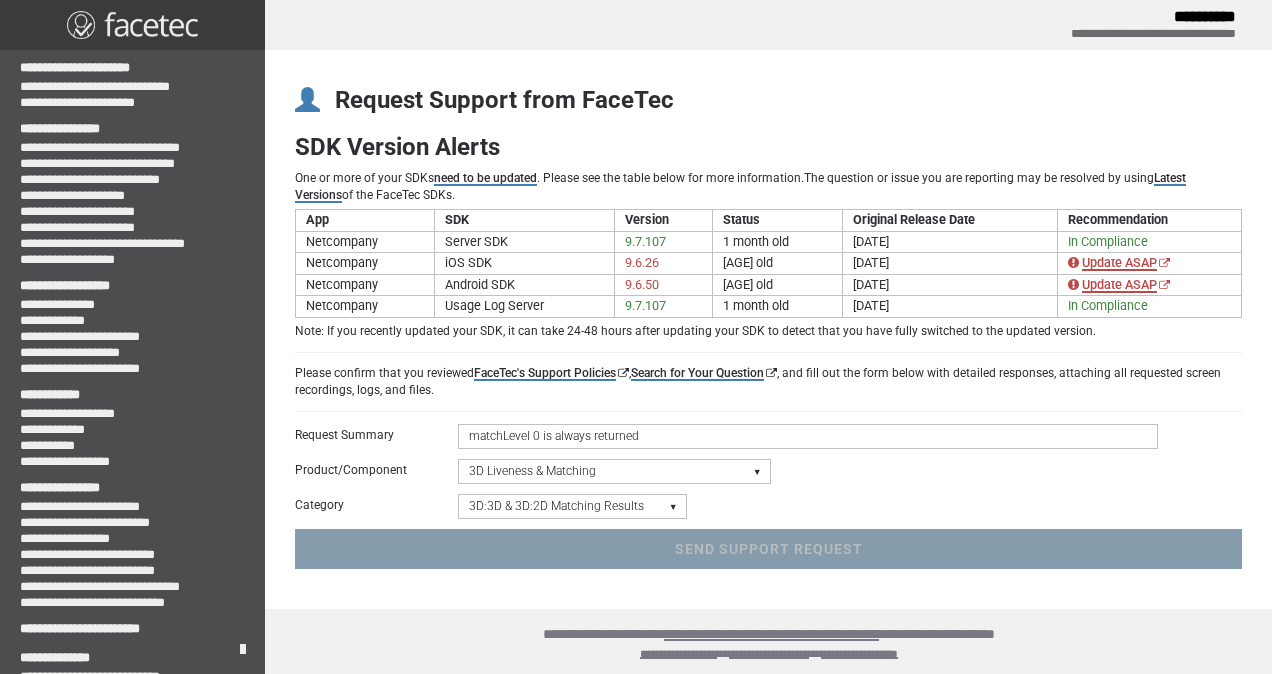 click on "Please select a Category 3D Liveness Results (Specific Users) 3D:3D & 3D:2D Matching Results" at bounding box center [572, 506] 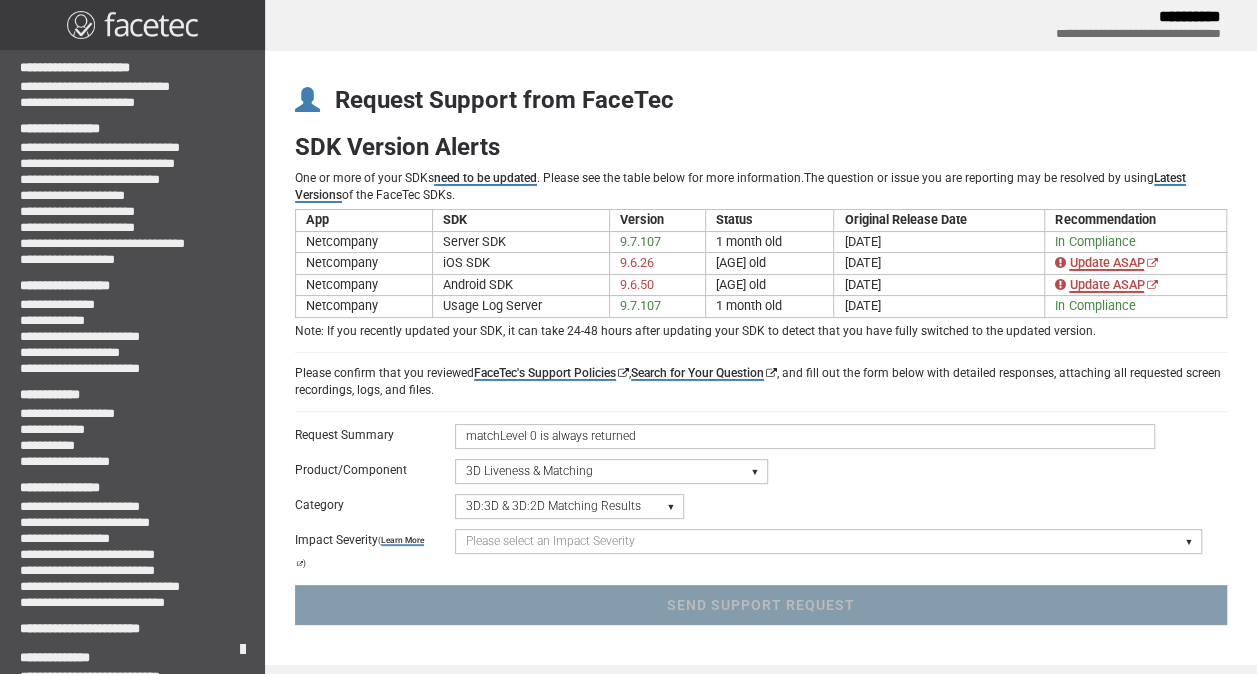 click on "Please select an Impact Severity Severity 1 - Minor Integration Issues, Upgrade Assistance, Encryption Key or Usage Log Questions with No Impact to Live Applications Severity 2 - Moderate Issues Impacting Live Applications / Production Systems Severity 3 - Major Issues Impacting Live Applications - Critical Errors in Production Systems" at bounding box center [828, 541] 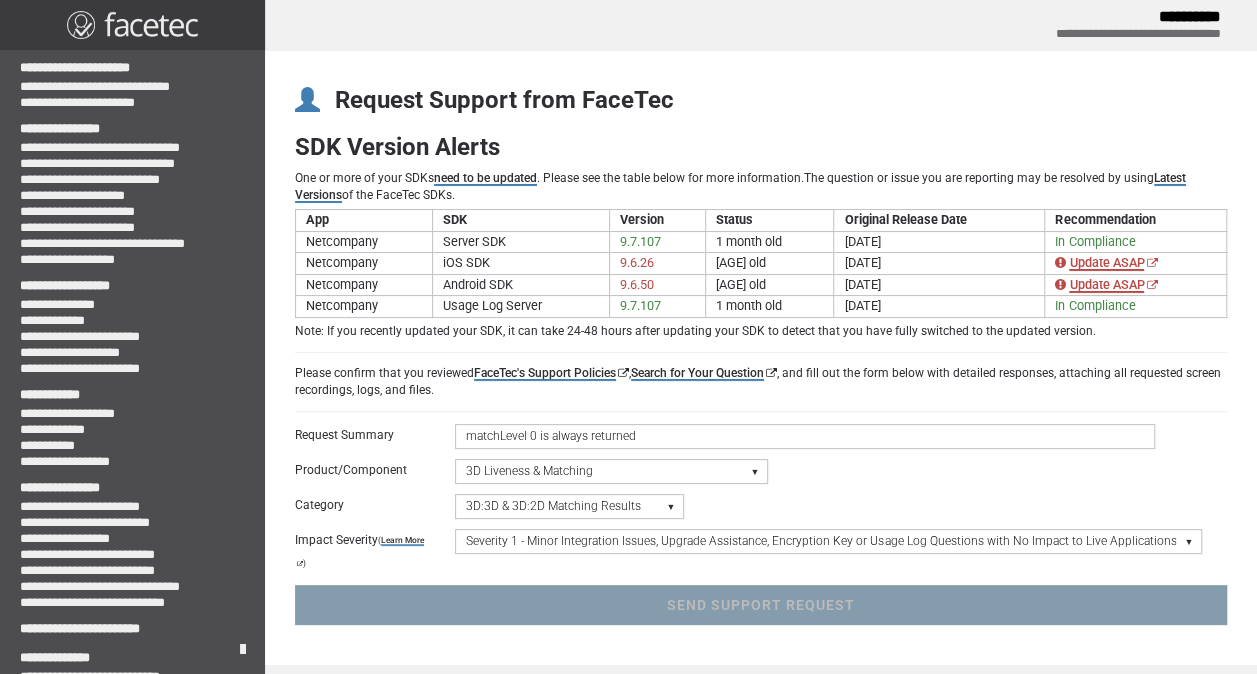 click on "Please select an Impact Severity Severity 1 - Minor Integration Issues, Upgrade Assistance, Encryption Key or Usage Log Questions with No Impact to Live Applications Severity 2 - Moderate Issues Impacting Live Applications / Production Systems Severity 3 - Major Issues Impacting Live Applications - Critical Errors in Production Systems" at bounding box center [828, 541] 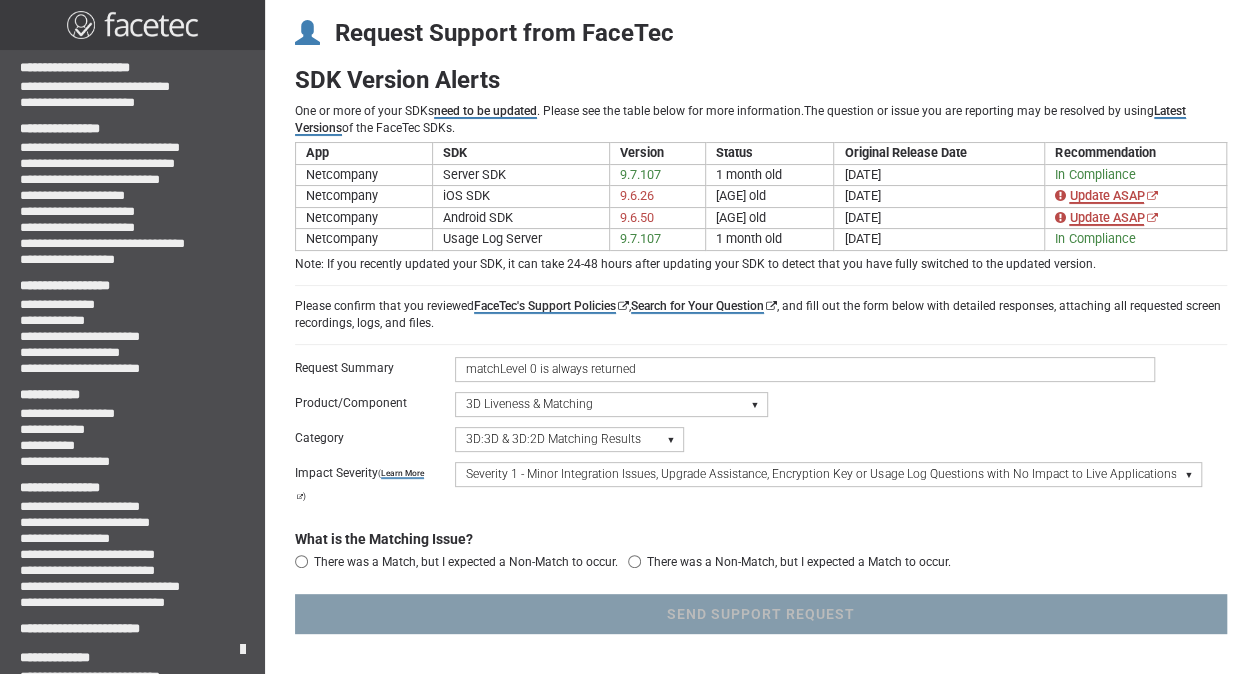 scroll, scrollTop: 68, scrollLeft: 0, axis: vertical 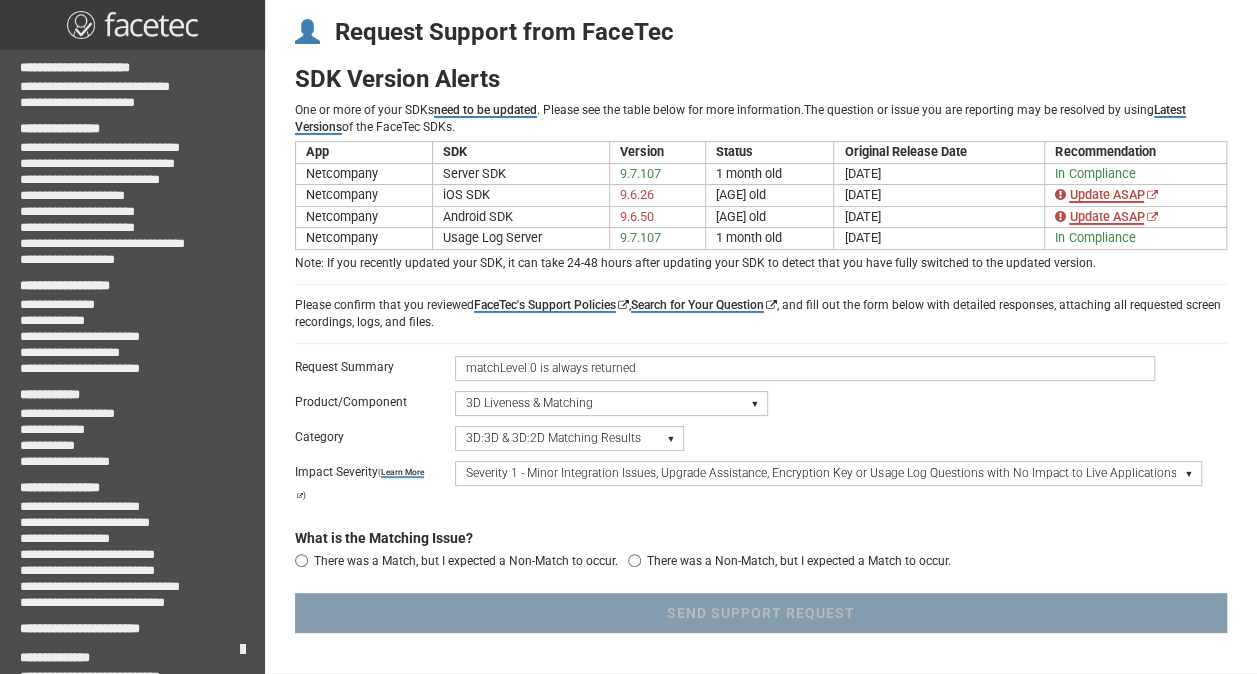 click on "There was a Match, but I expected a Non-Match to occur." at bounding box center [466, 561] 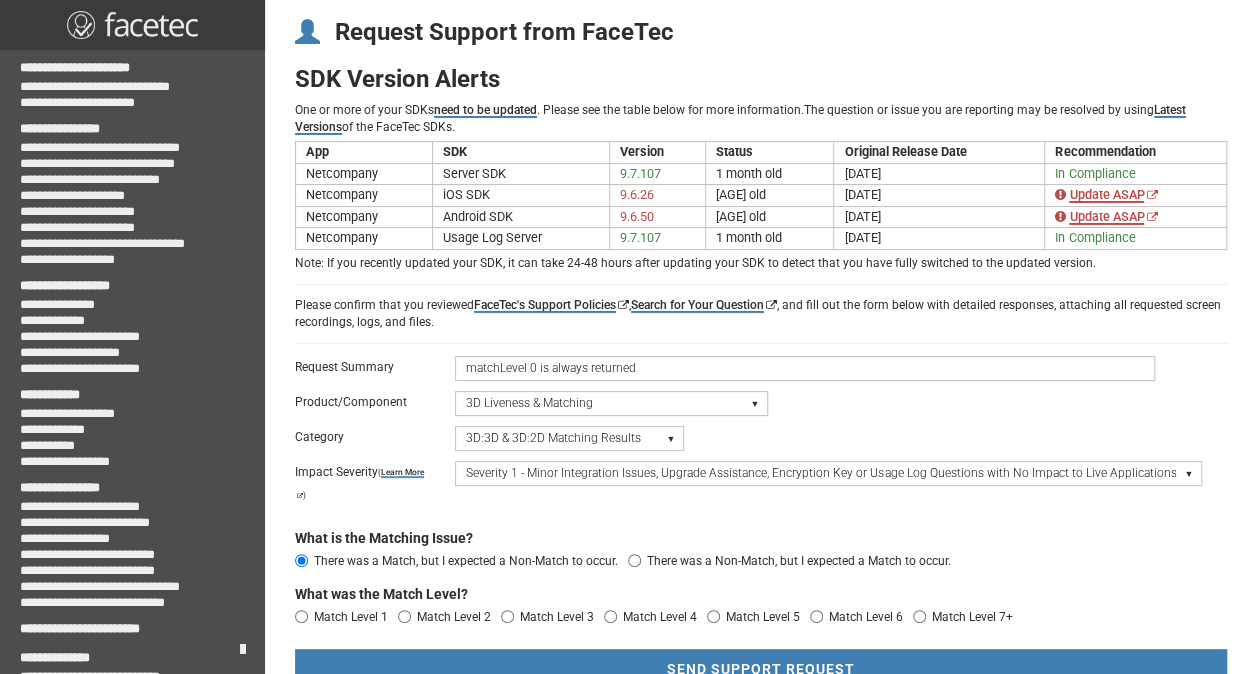 scroll, scrollTop: 188, scrollLeft: 0, axis: vertical 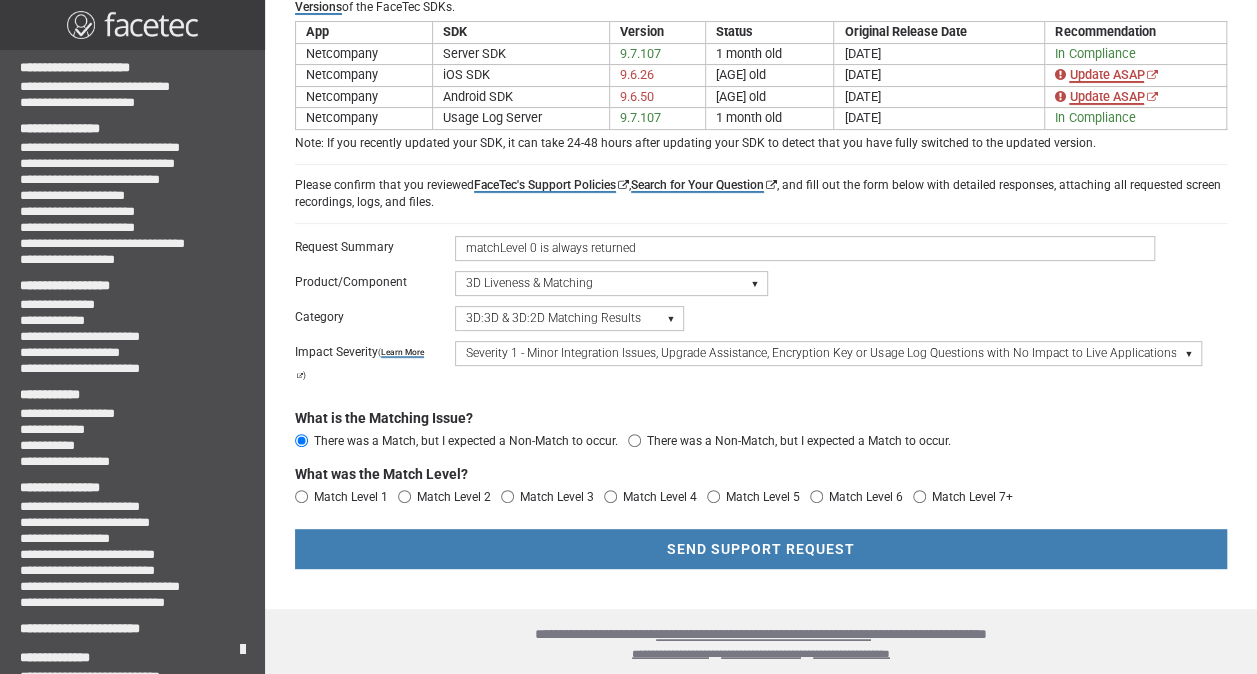 click on "There was a Non-Match, but I expected a Match to occur." at bounding box center (799, 441) 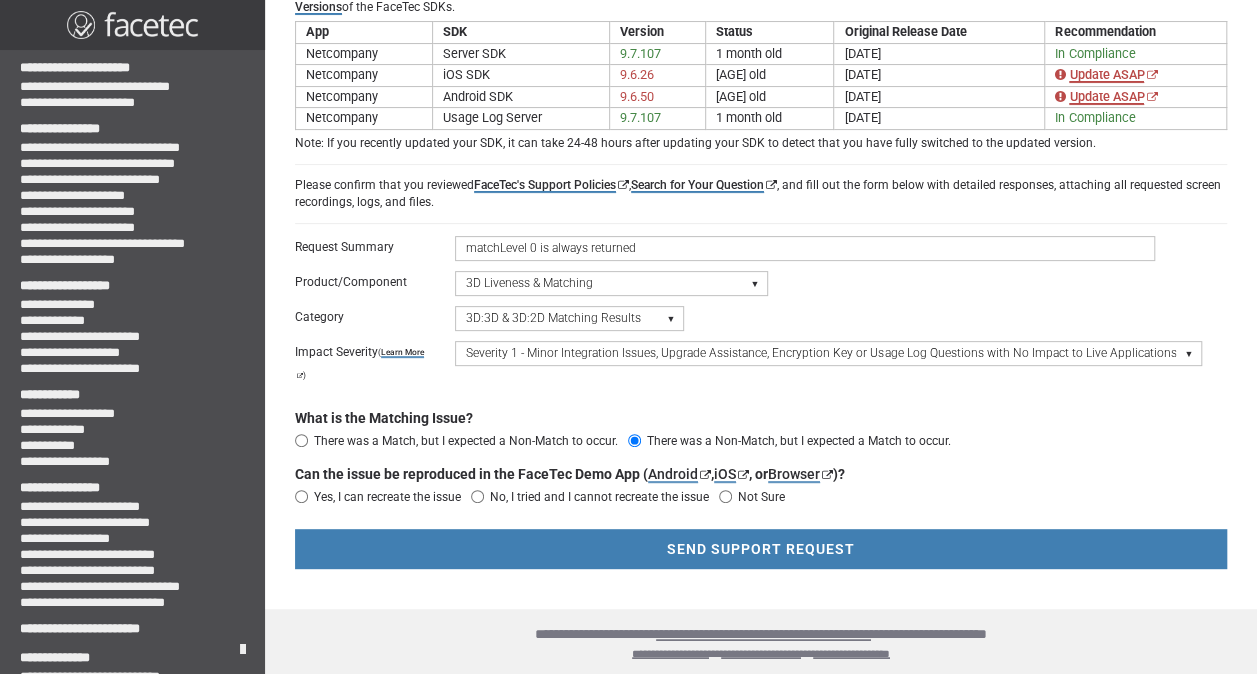 click on "Yes, I can recreate the issue" at bounding box center [387, 497] 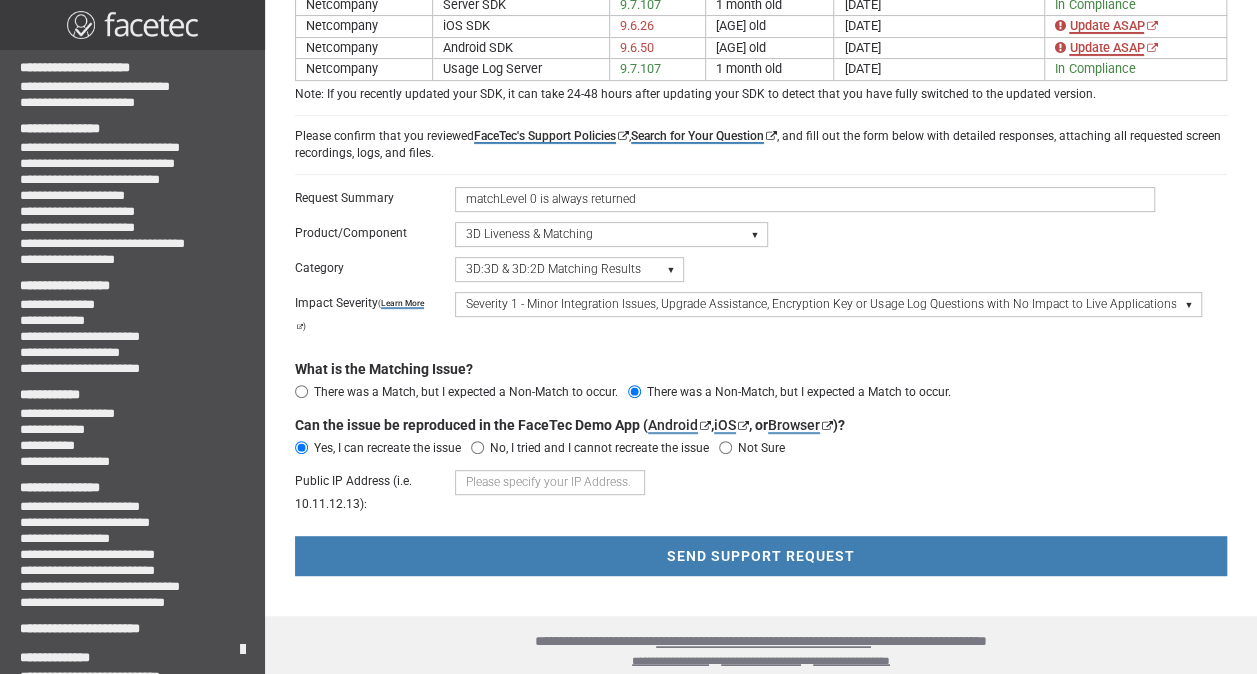 scroll, scrollTop: 244, scrollLeft: 0, axis: vertical 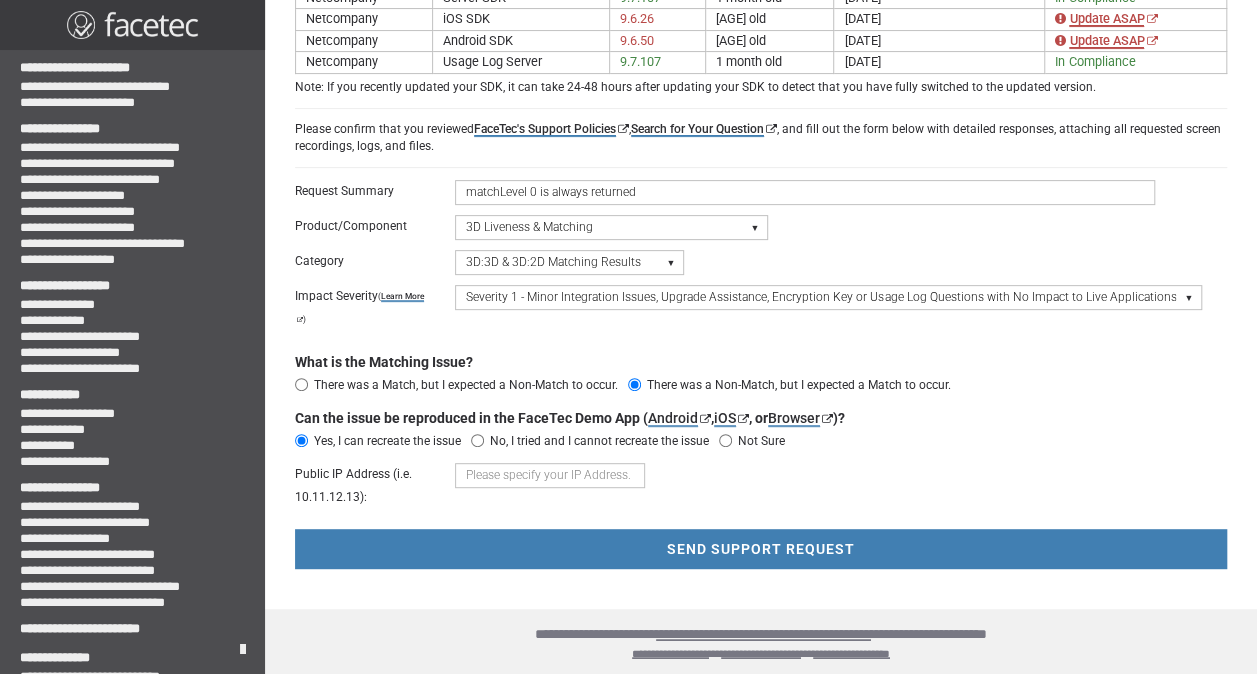 click at bounding box center [550, 475] 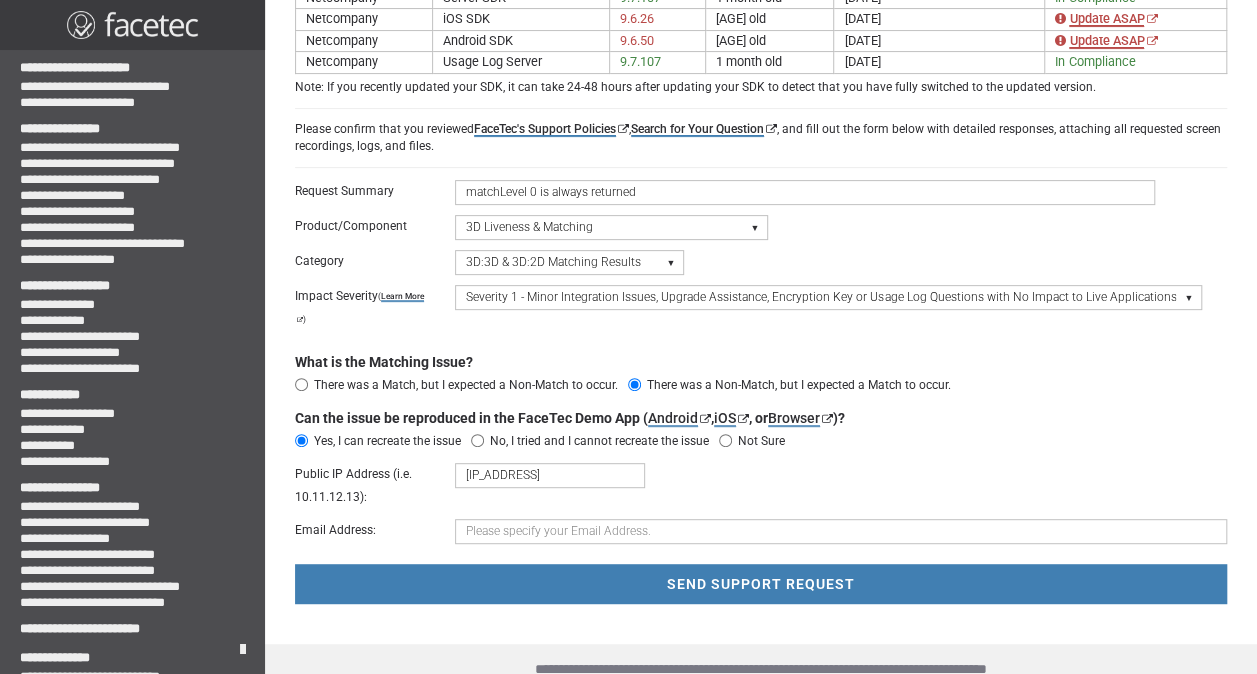 type on "[IP_ADDRESS]" 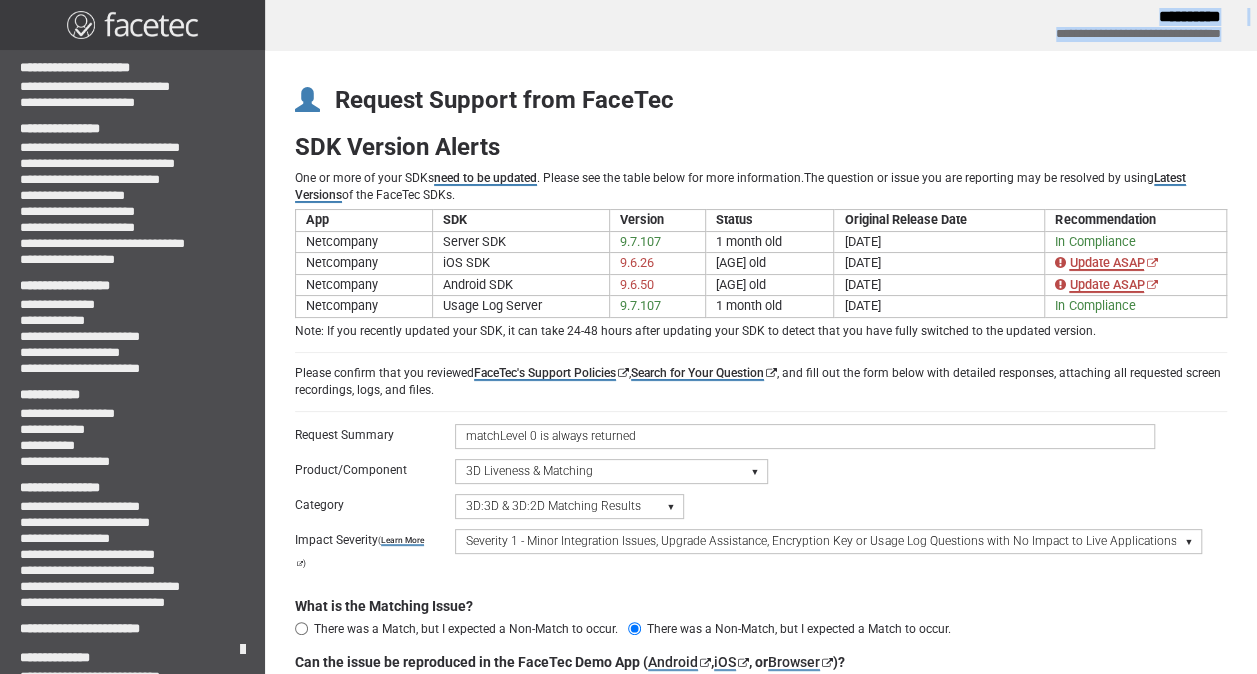 drag, startPoint x: 1000, startPoint y: 25, endPoint x: 1234, endPoint y: 36, distance: 234.2584 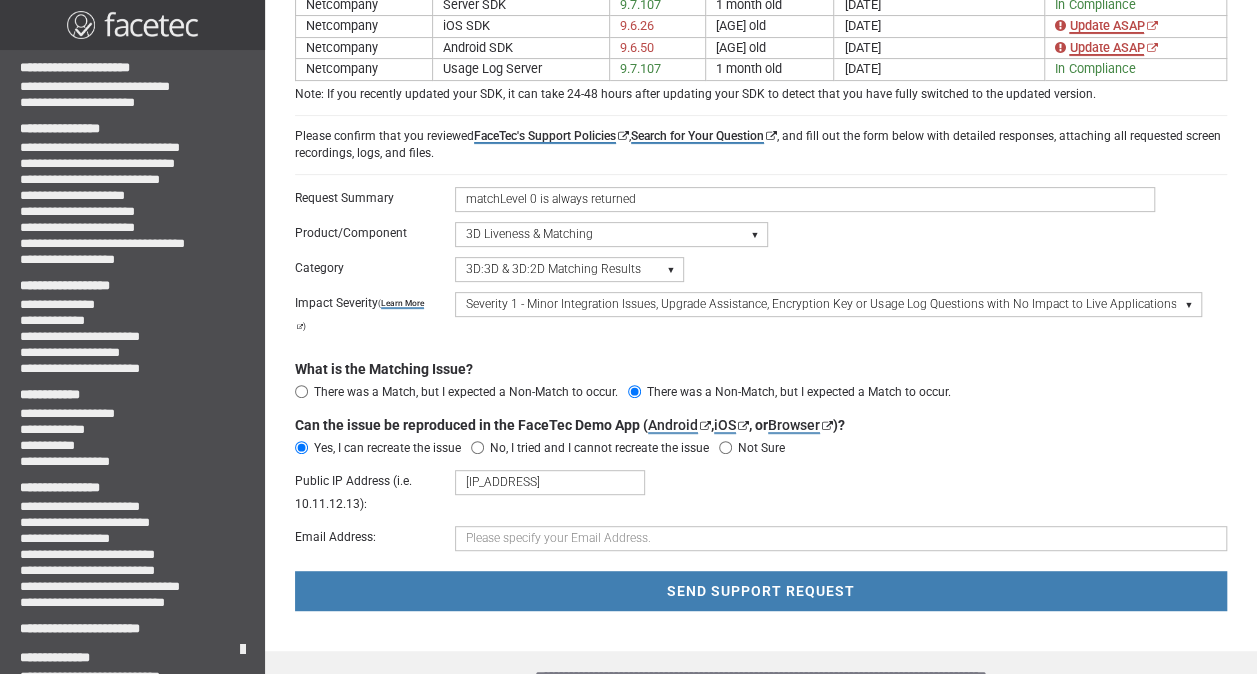 scroll, scrollTop: 241, scrollLeft: 0, axis: vertical 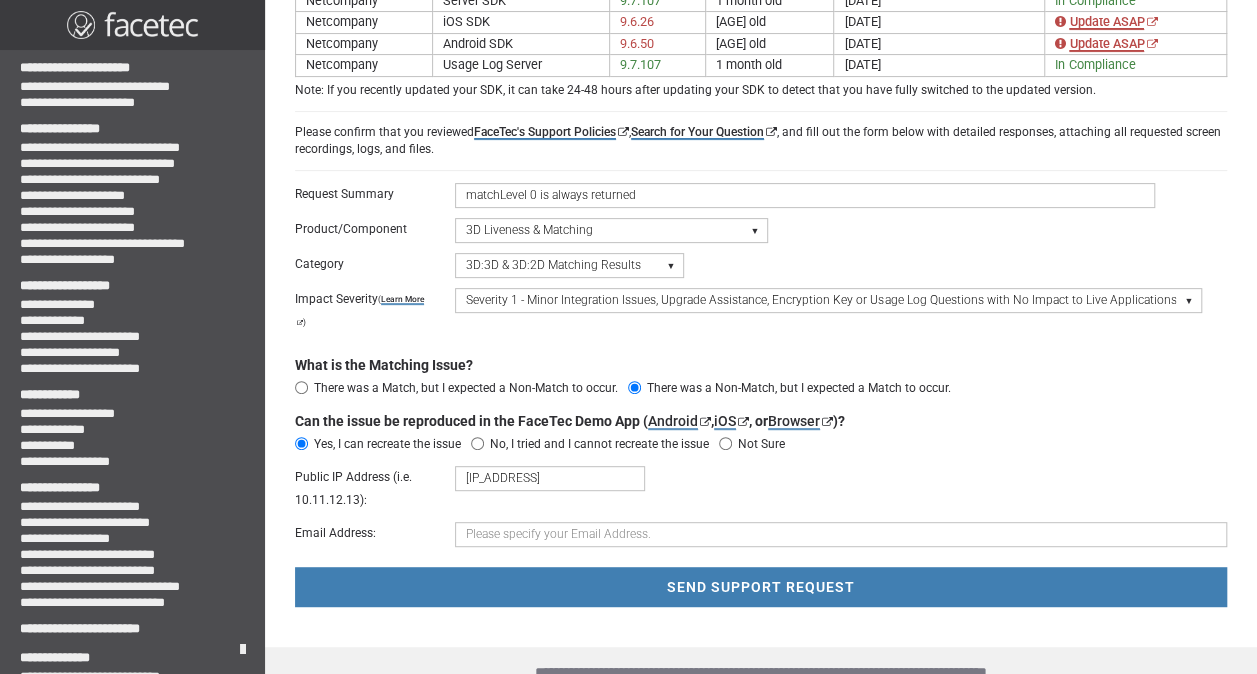 click at bounding box center (840, 534) 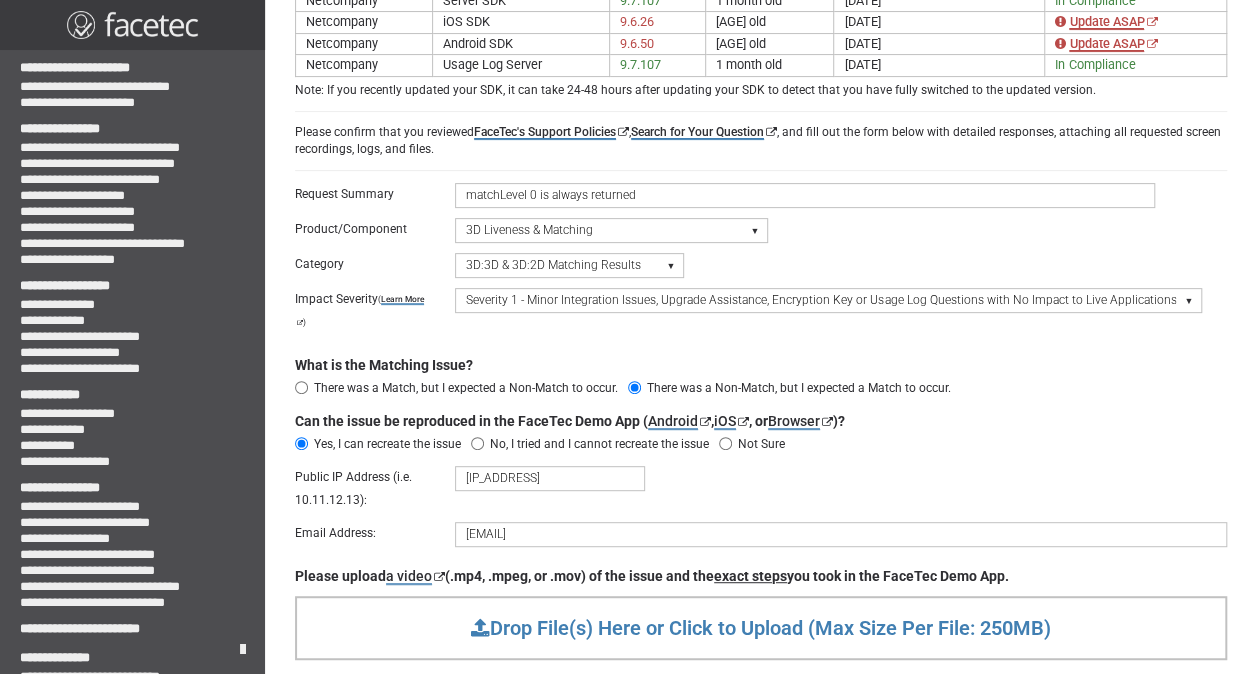 scroll, scrollTop: 392, scrollLeft: 0, axis: vertical 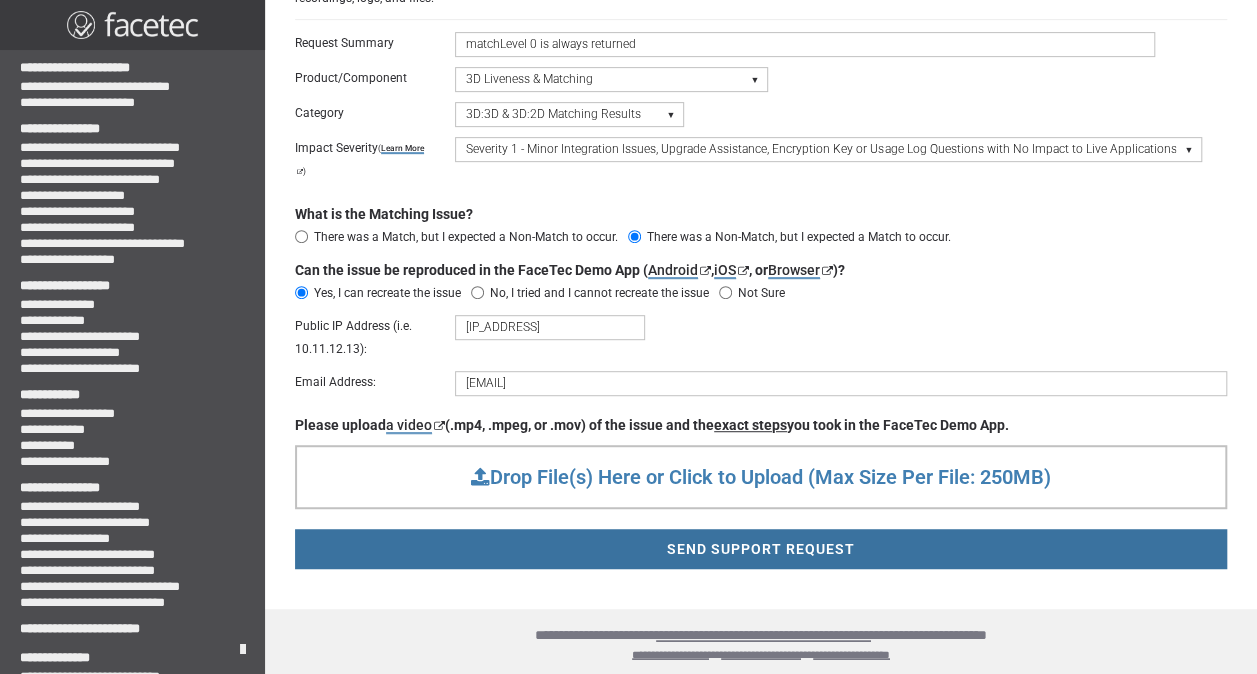 type on "[EMAIL]" 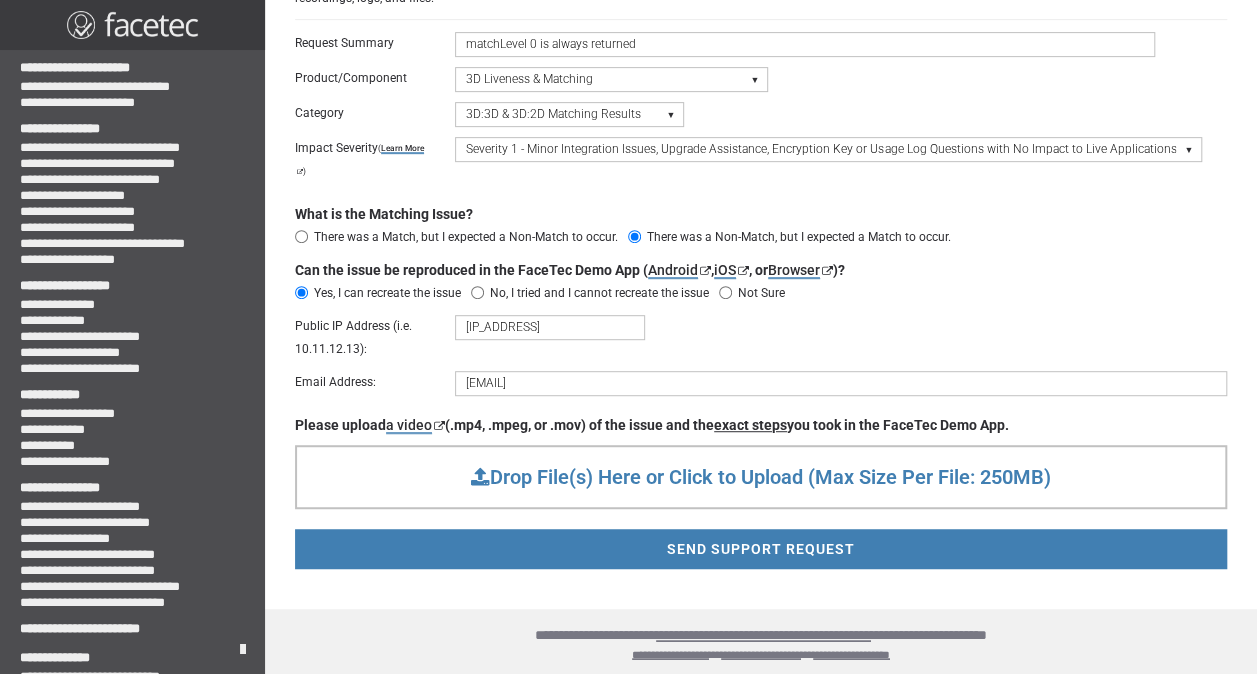 click on "SEND SUPPORT REQUEST" at bounding box center (761, 549) 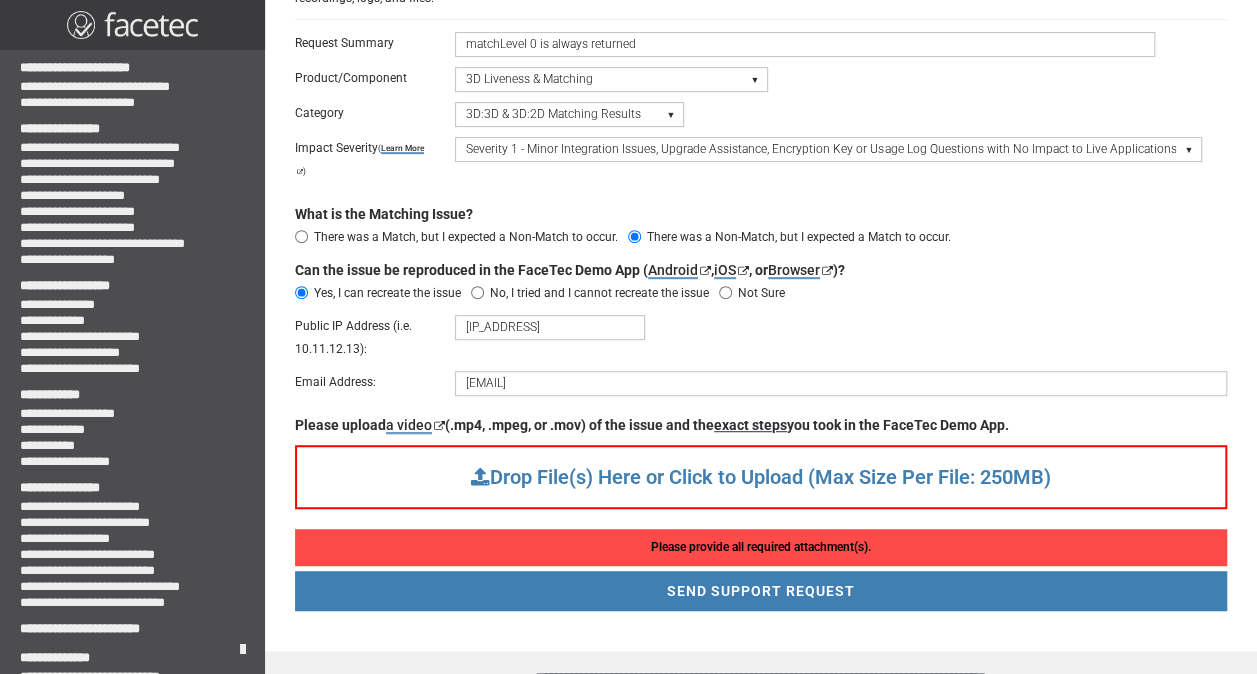click on "Drop File(s) Here or Click to Upload (Max Size Per File: 250MB)" at bounding box center [761, 477] 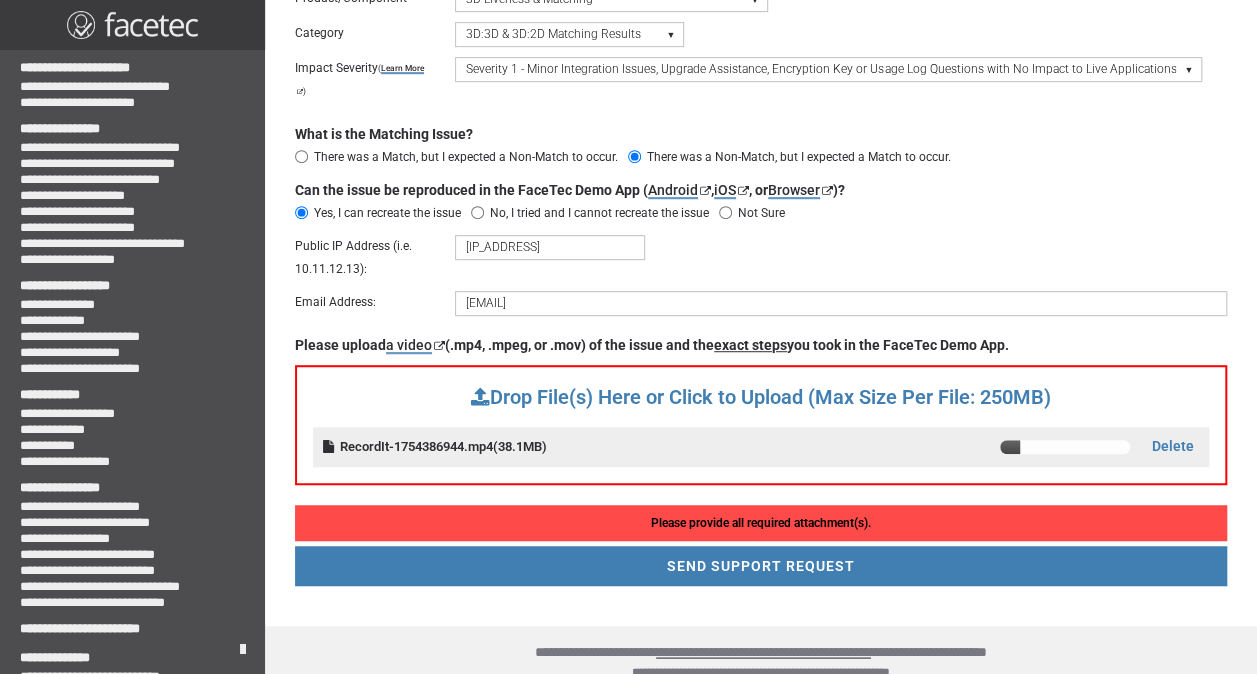 scroll, scrollTop: 476, scrollLeft: 0, axis: vertical 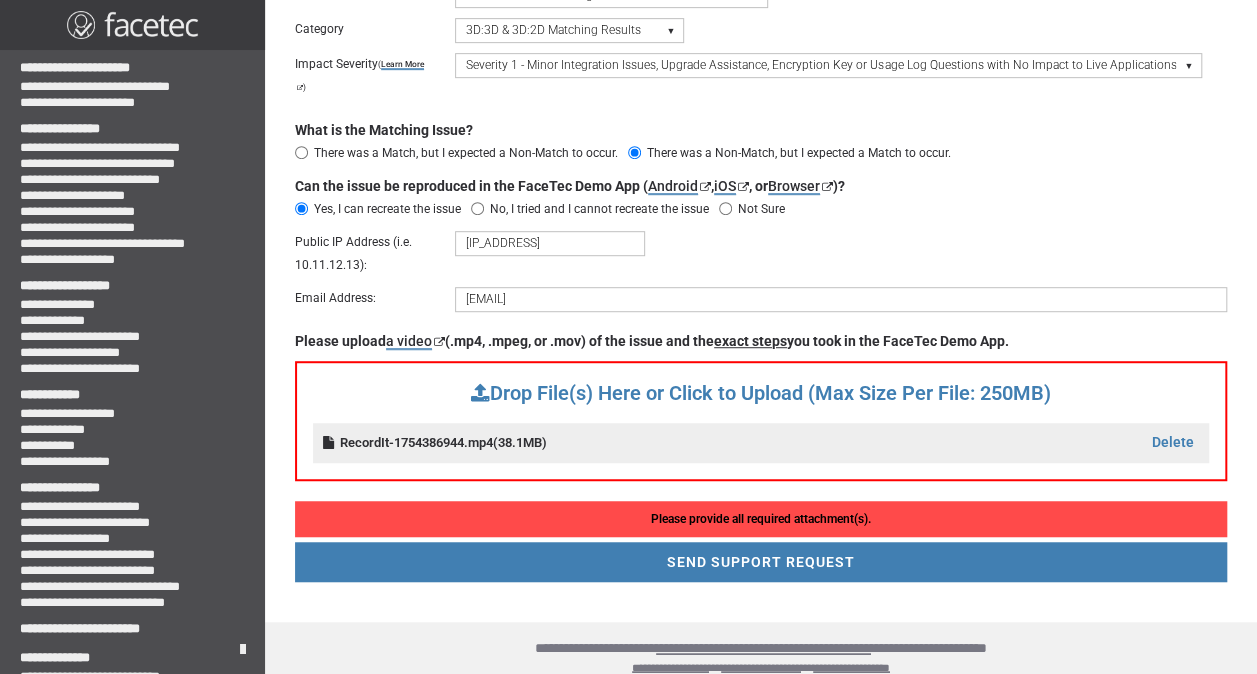 click on "Delete" at bounding box center [1171, 443] 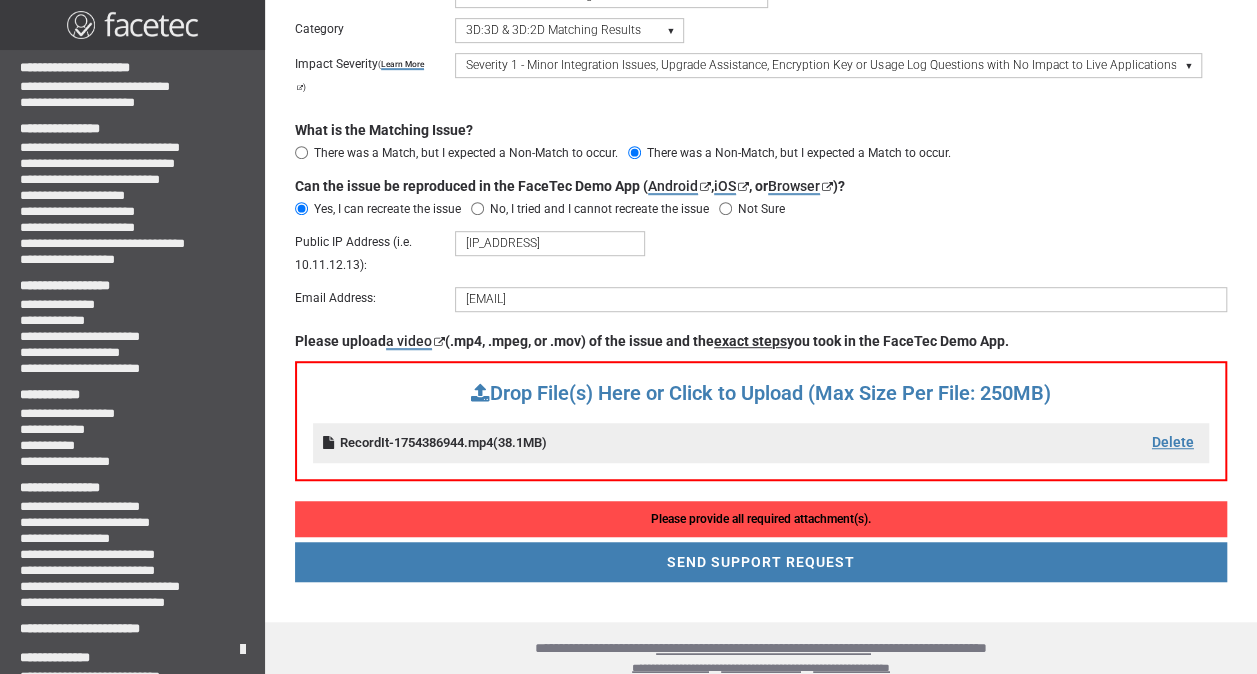 click on "Delete" at bounding box center (1171, 443) 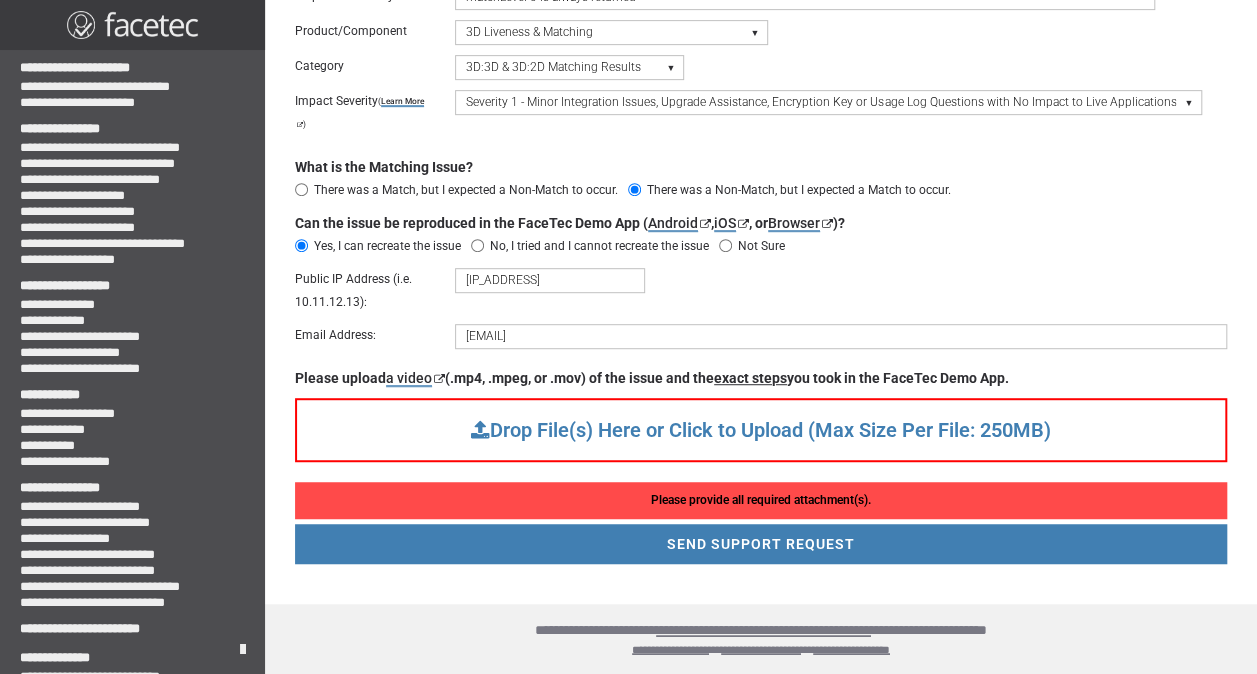 scroll, scrollTop: 434, scrollLeft: 0, axis: vertical 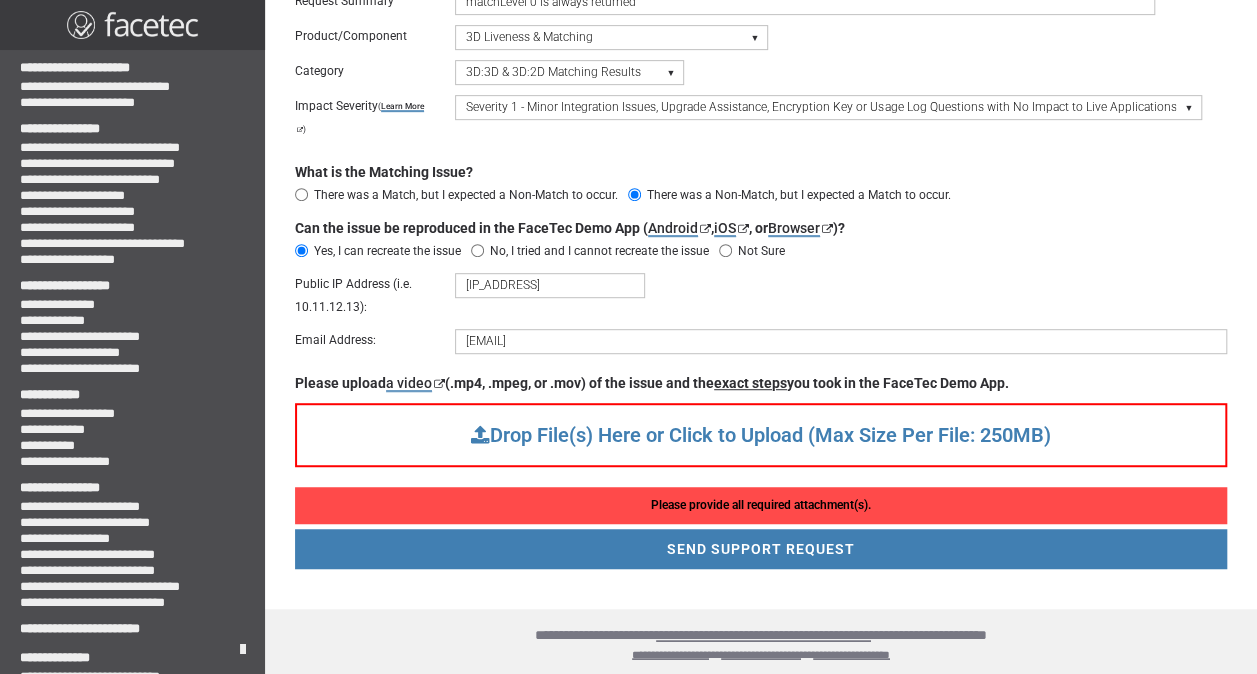 click on "Drop File(s) Here or Click to Upload (Max Size Per File: 250MB)" at bounding box center [761, 435] 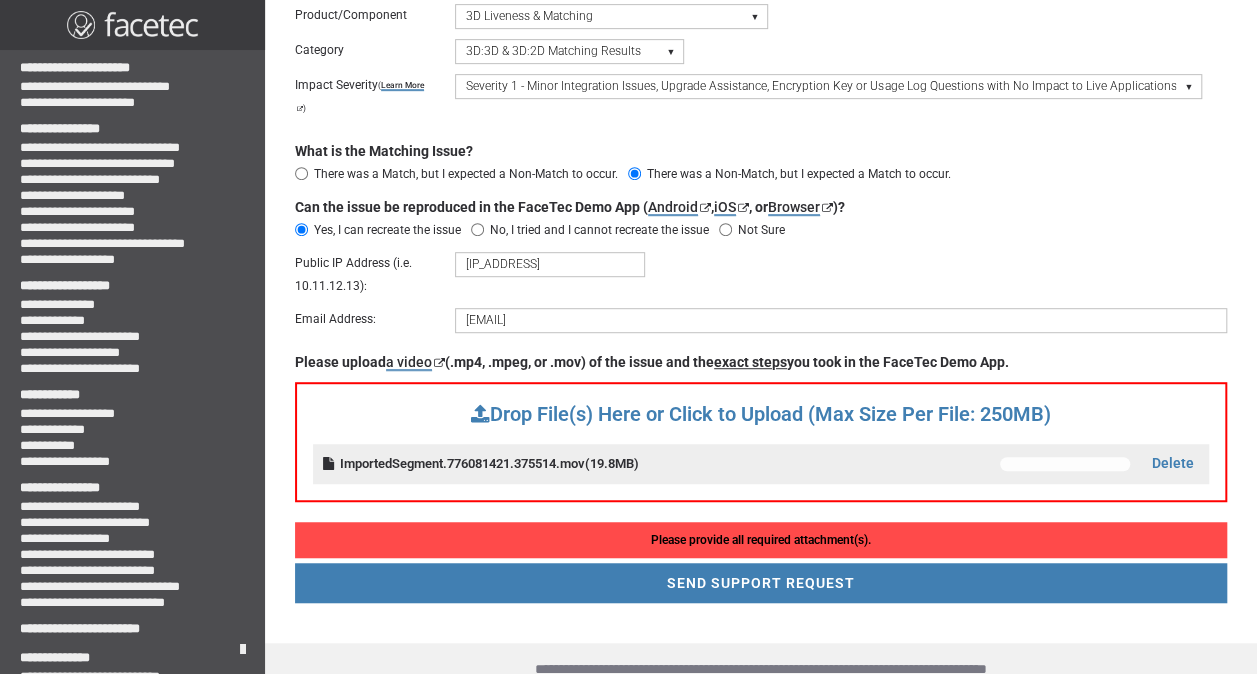 scroll, scrollTop: 456, scrollLeft: 0, axis: vertical 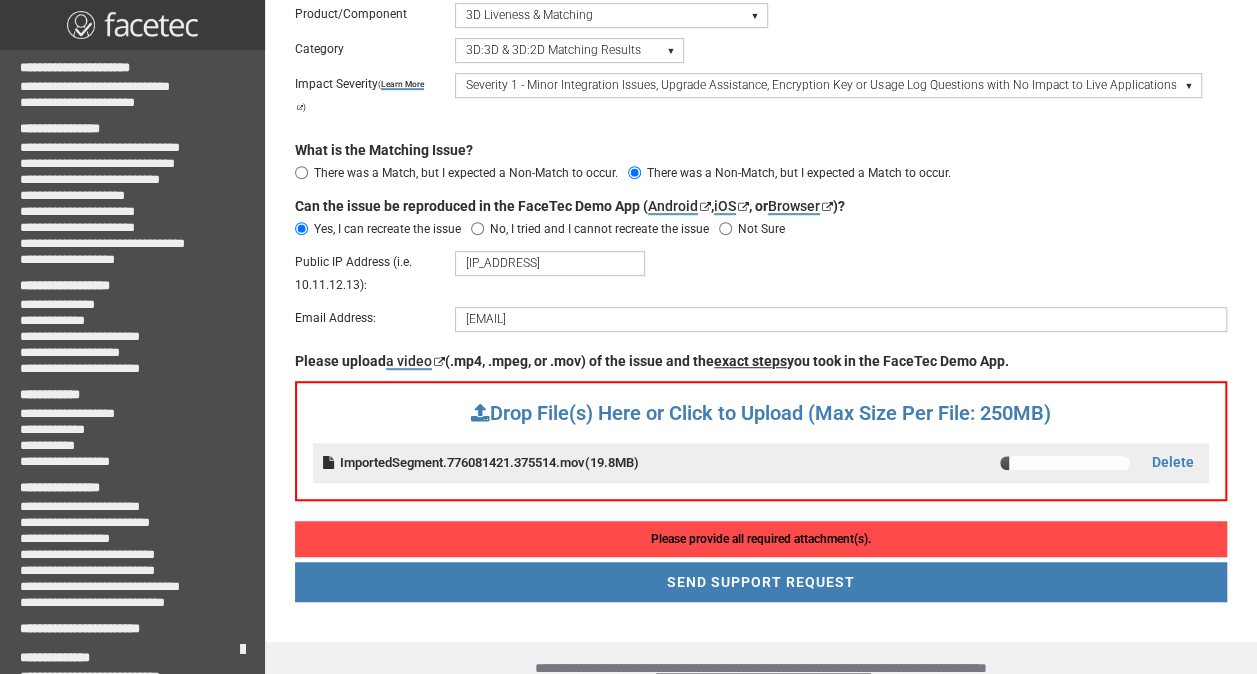 click on "SEND SUPPORT REQUEST" at bounding box center [761, 582] 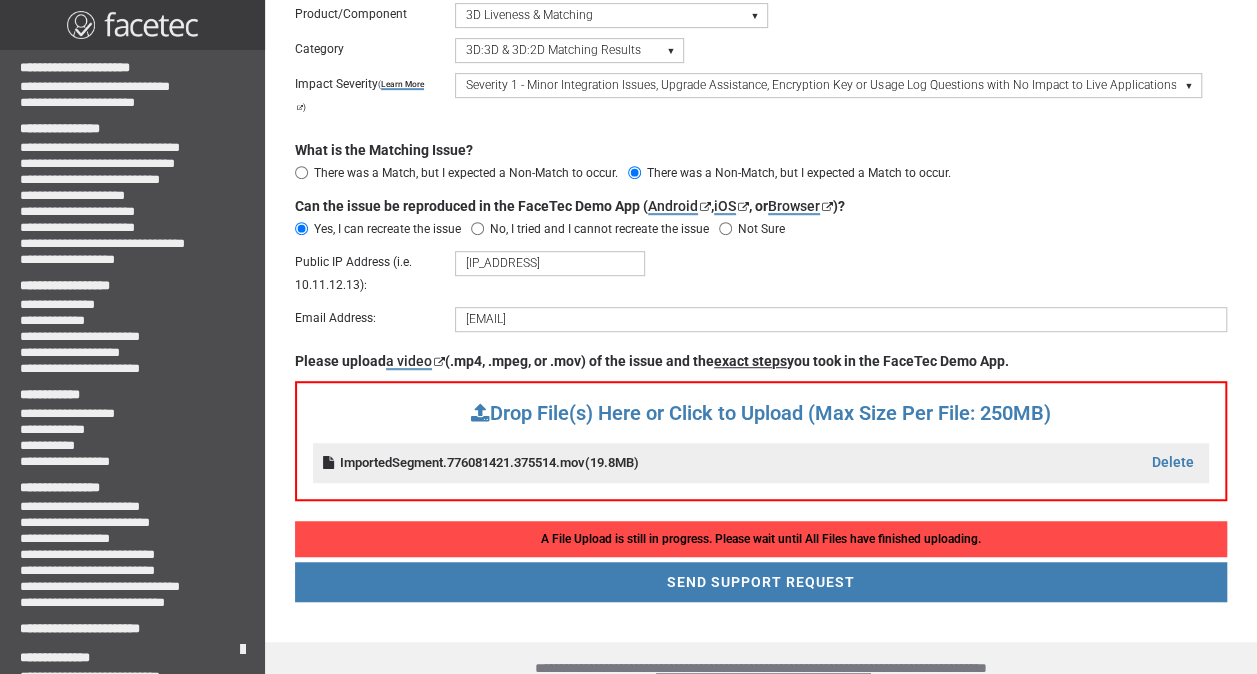 click on "SEND SUPPORT REQUEST" at bounding box center [761, 582] 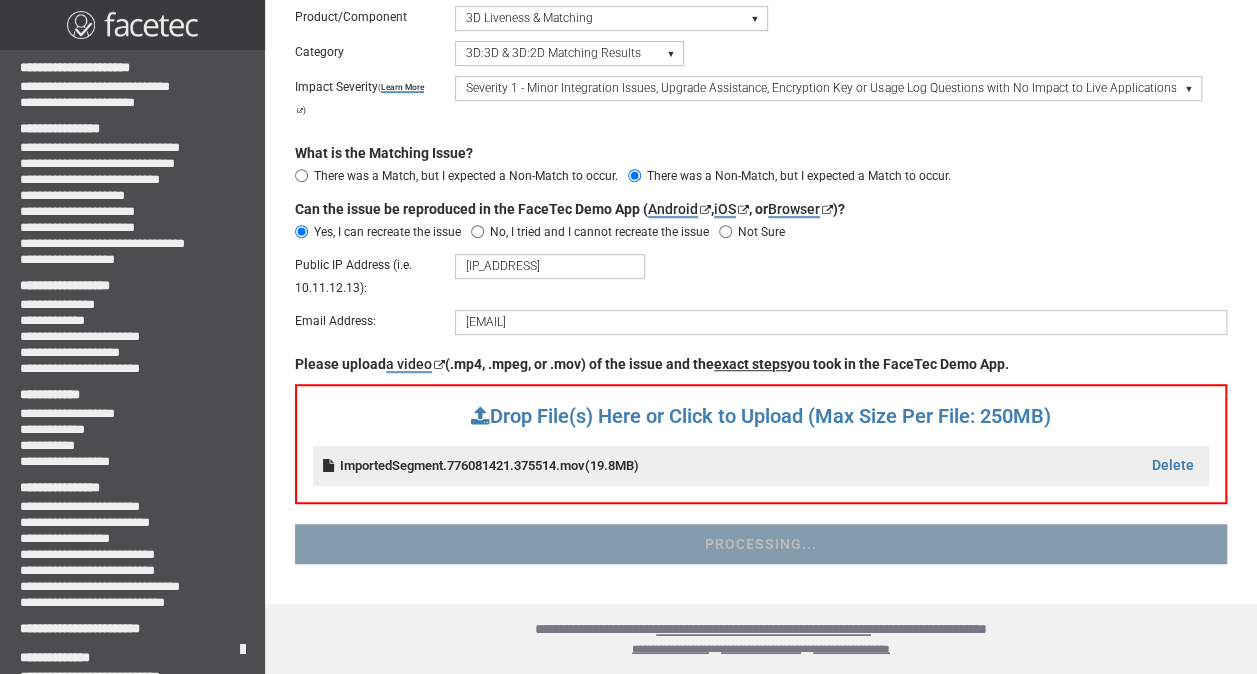 scroll, scrollTop: 448, scrollLeft: 0, axis: vertical 